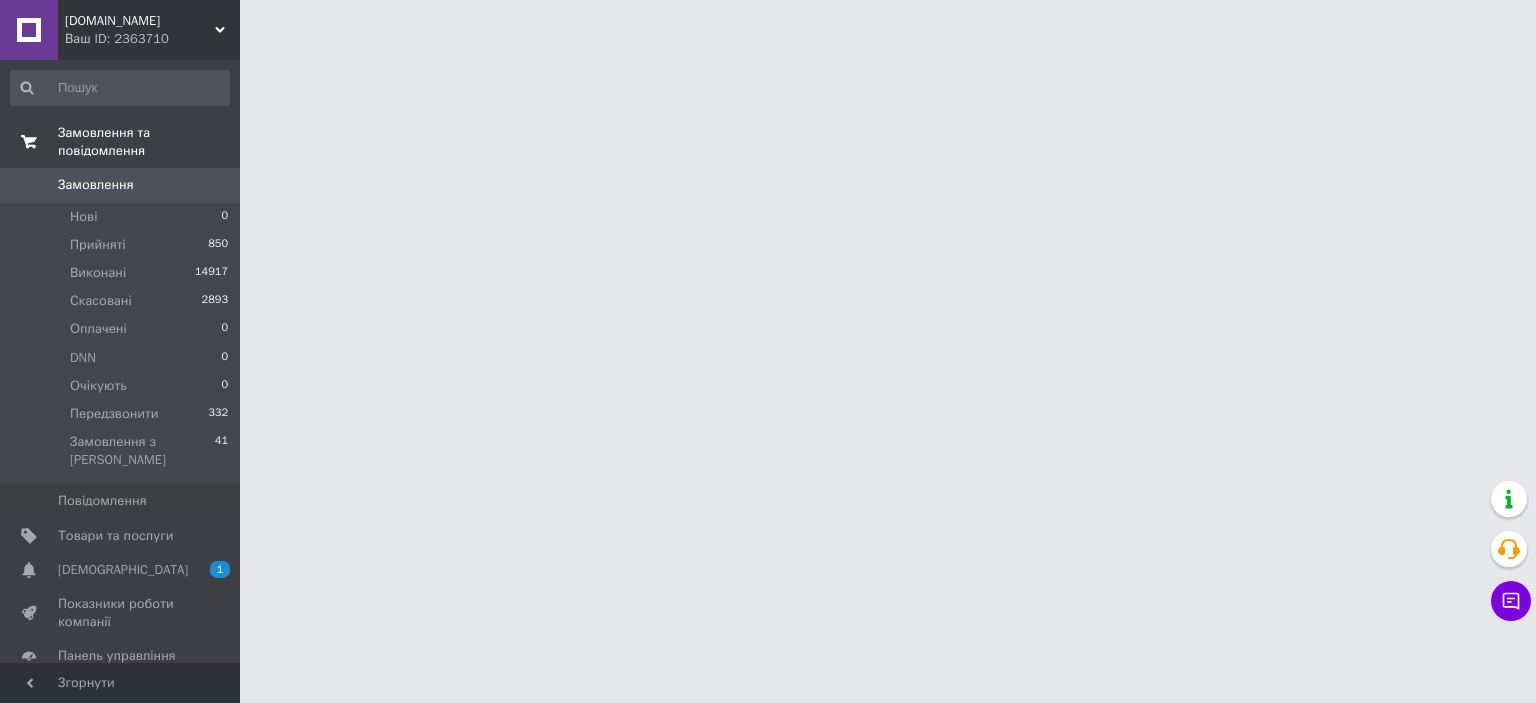 scroll, scrollTop: 0, scrollLeft: 0, axis: both 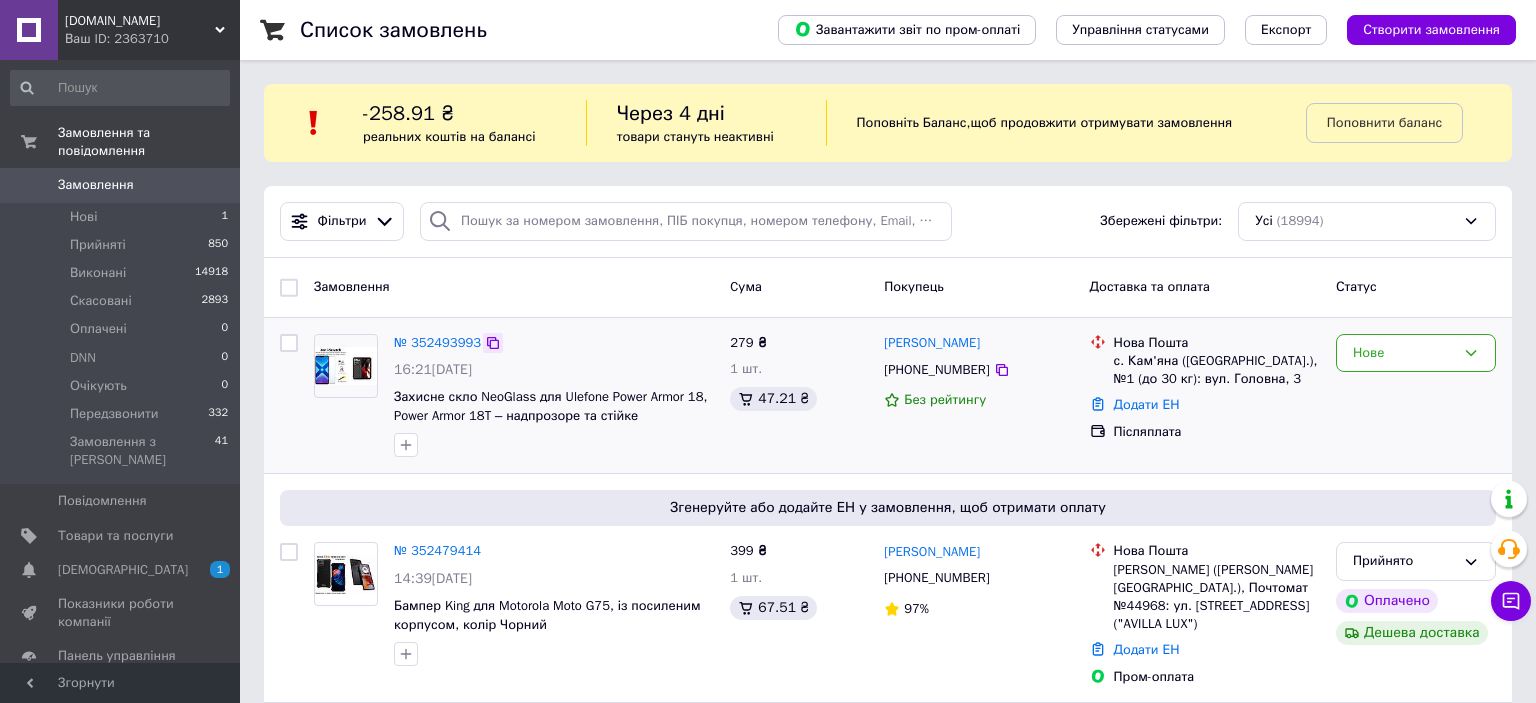 click 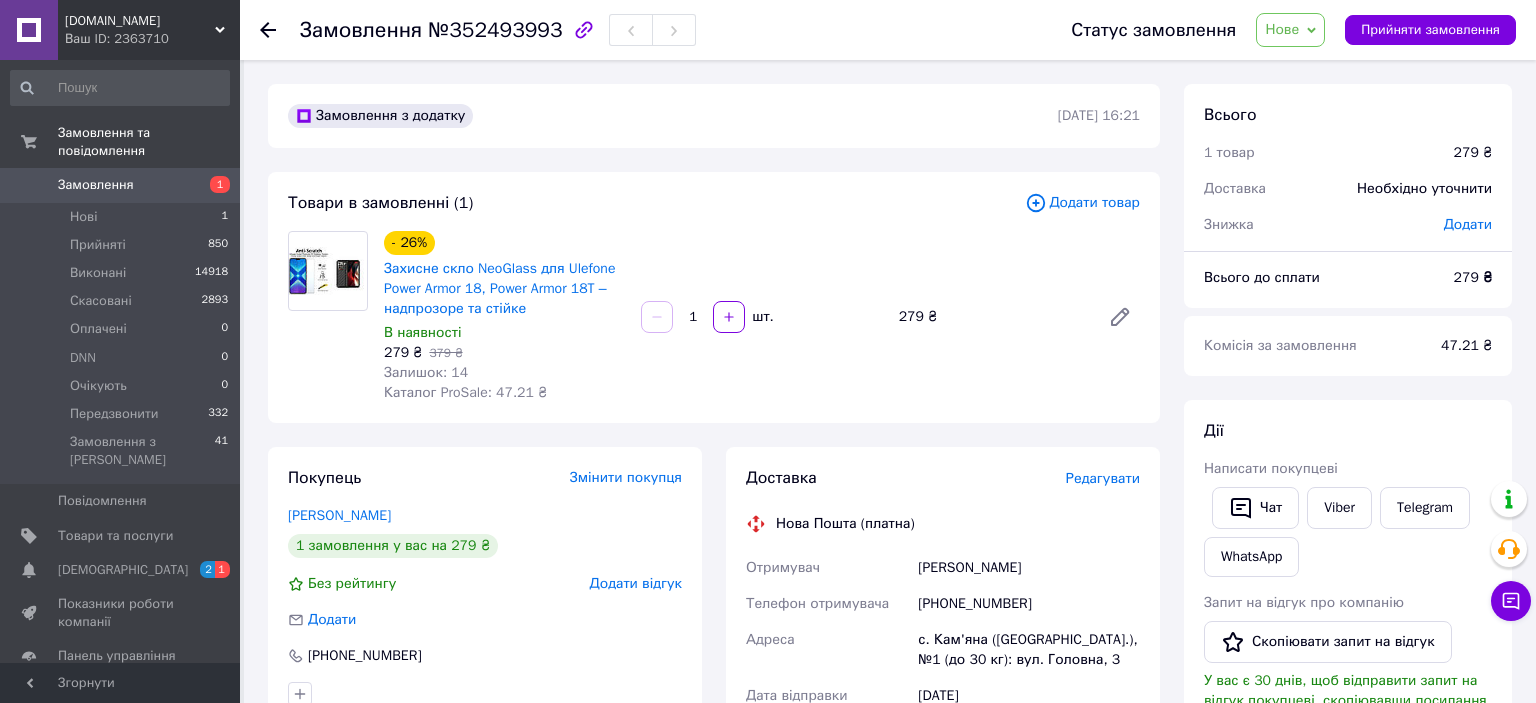 scroll, scrollTop: 0, scrollLeft: 0, axis: both 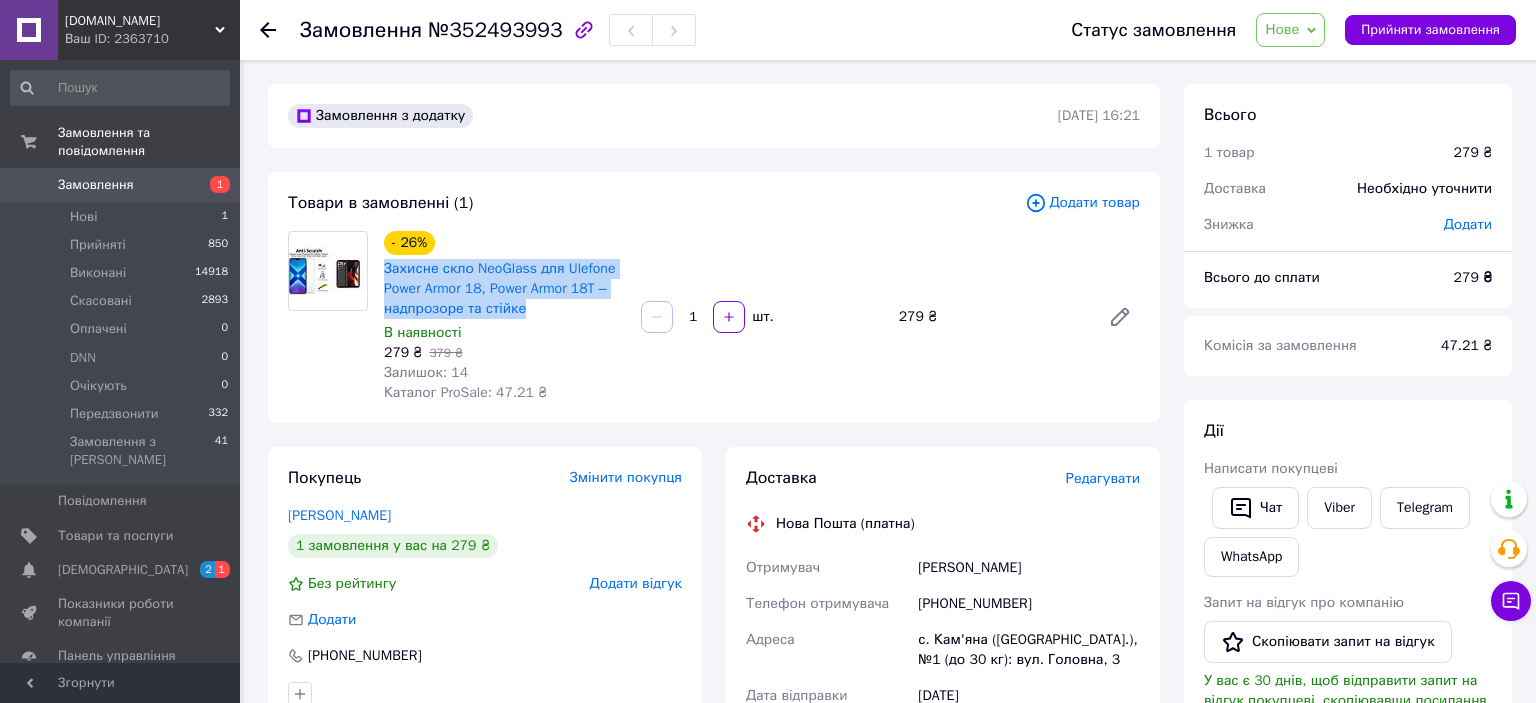 drag, startPoint x: 380, startPoint y: 264, endPoint x: 557, endPoint y: 315, distance: 184.20097 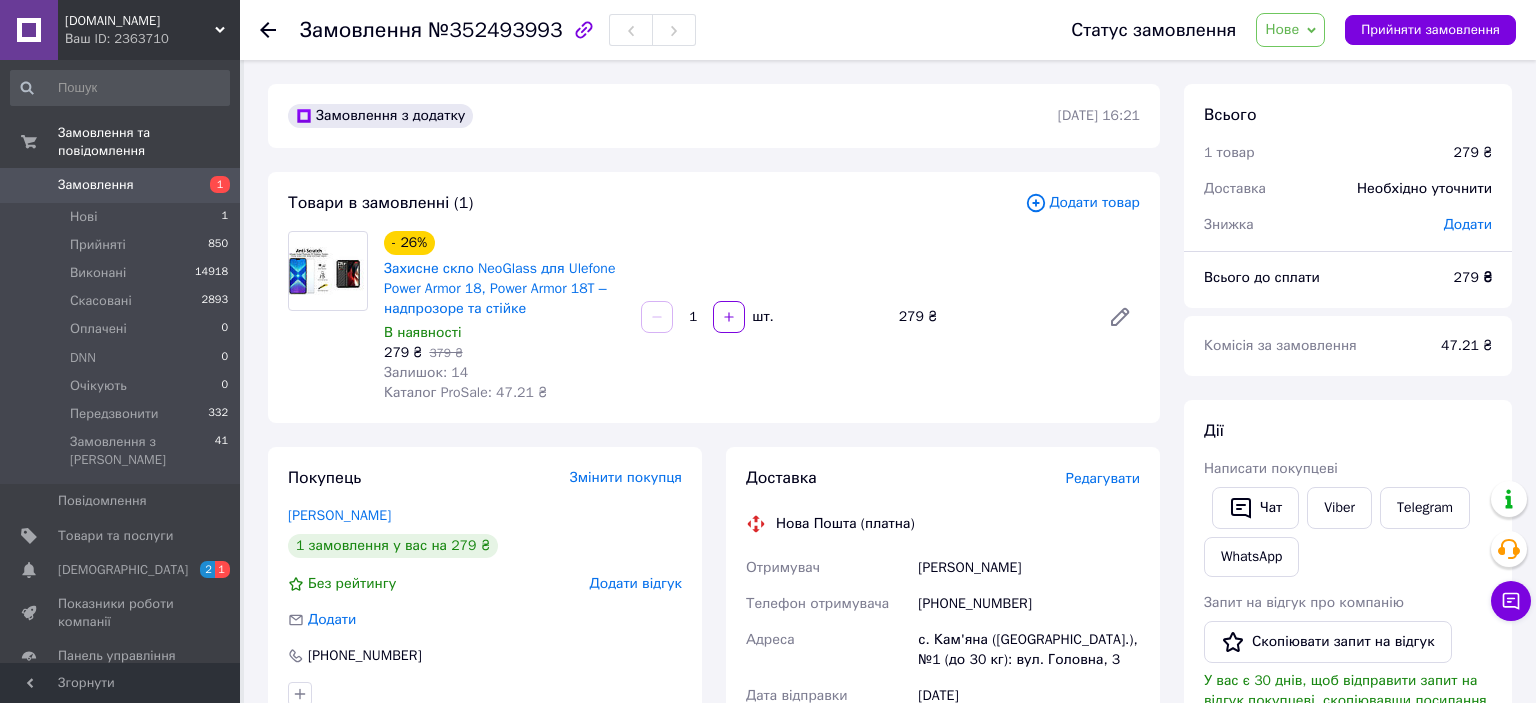 click on "Статус замовлення Нове Прийнято Виконано Скасовано Оплачено DNN Очікують Передзвонити Прийняти замовлення" at bounding box center (1273, 30) 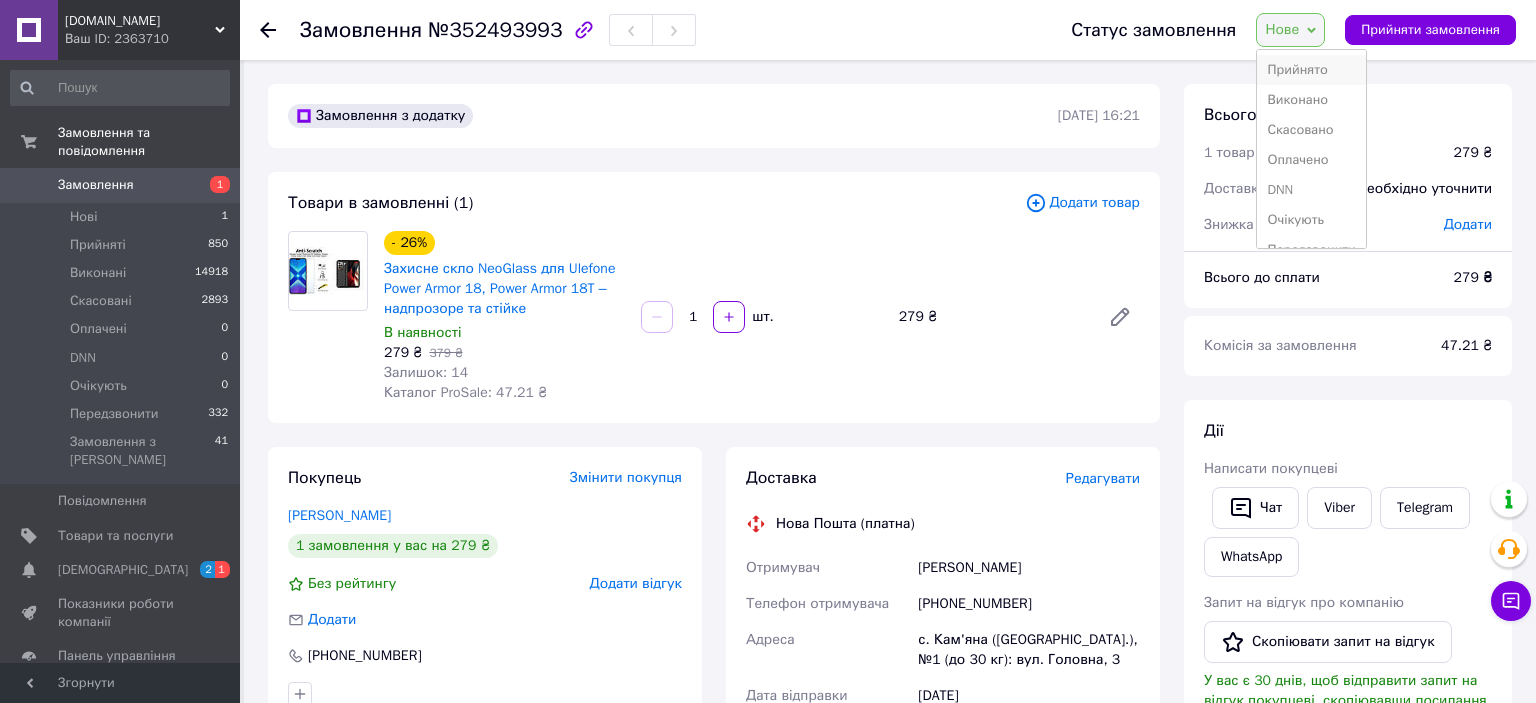 click on "Прийнято" at bounding box center [1311, 70] 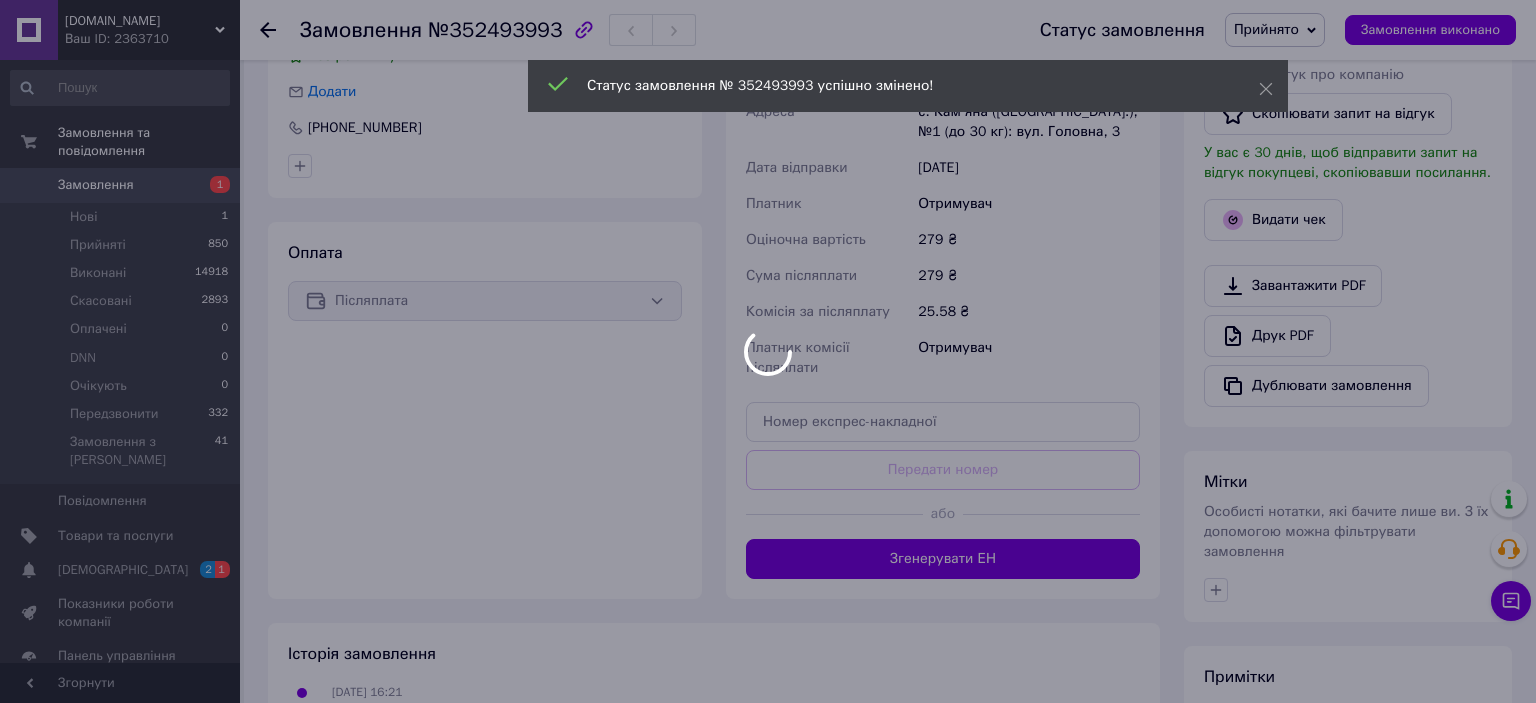 scroll, scrollTop: 211, scrollLeft: 0, axis: vertical 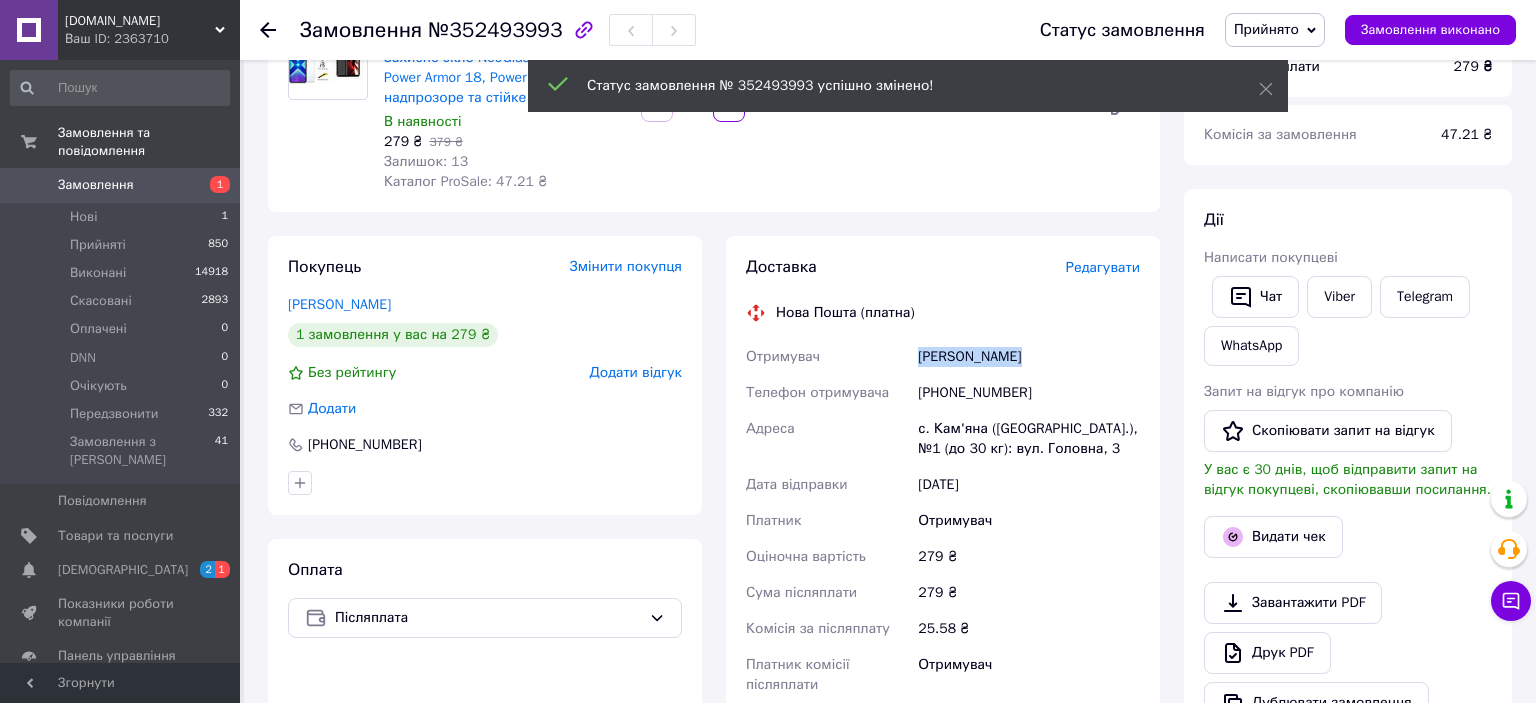 drag, startPoint x: 914, startPoint y: 353, endPoint x: 1057, endPoint y: 362, distance: 143.28294 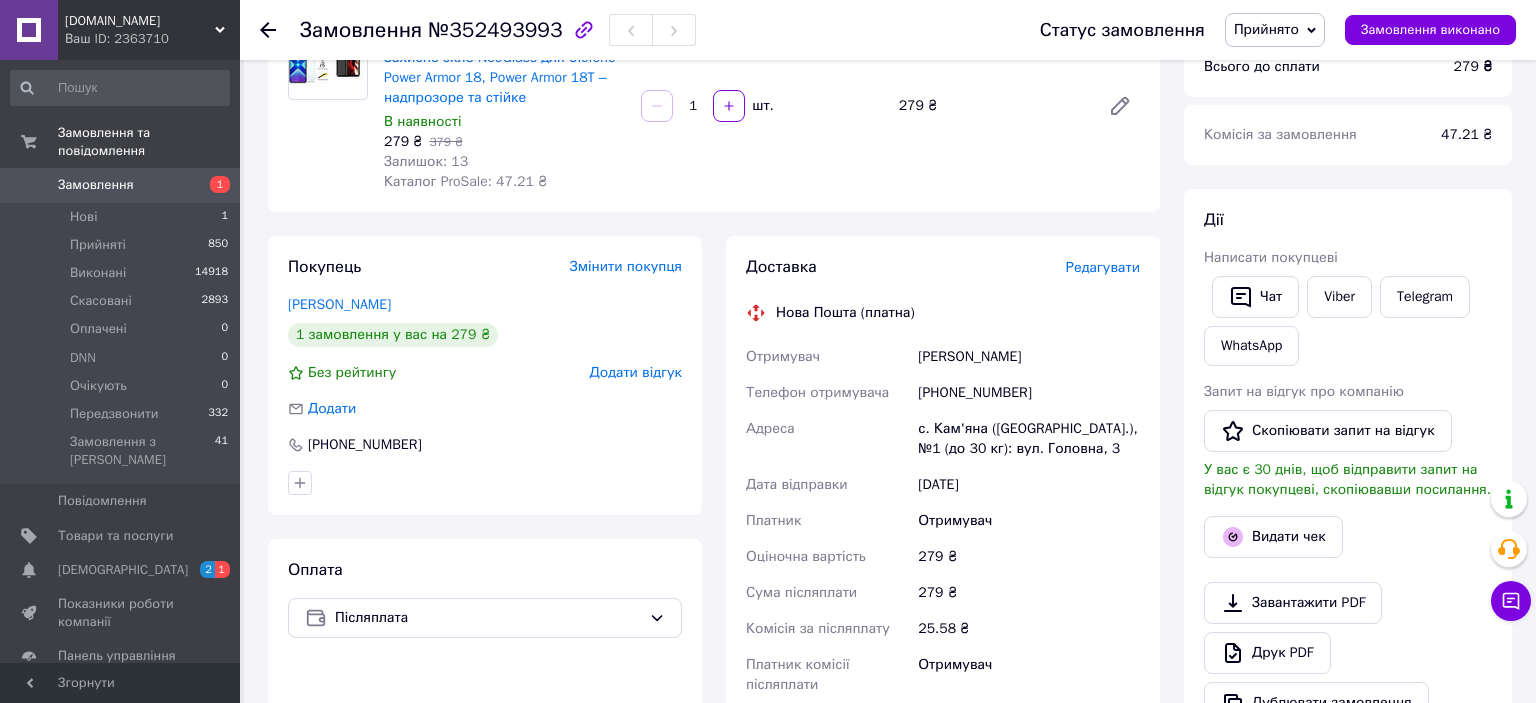 click on "[PHONE_NUMBER]" at bounding box center [1029, 393] 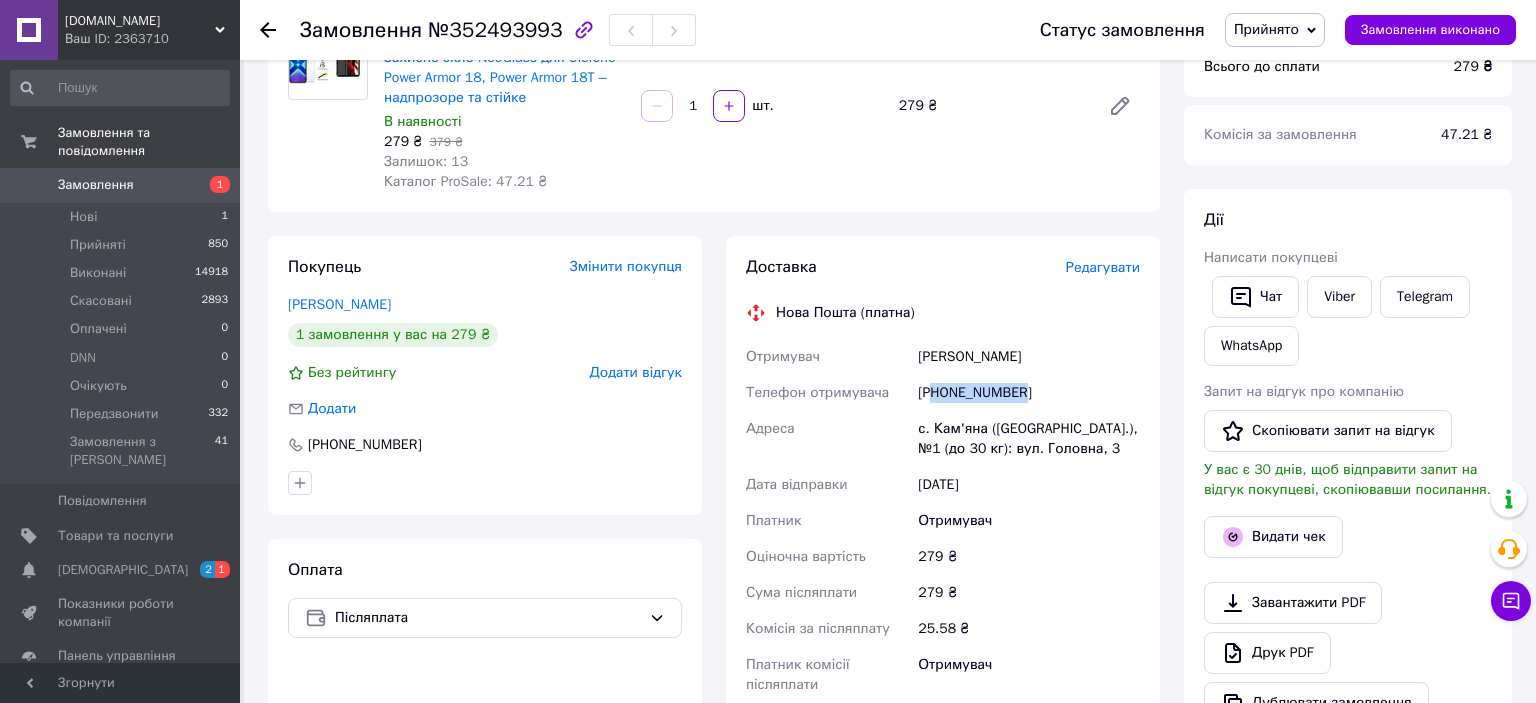 drag, startPoint x: 936, startPoint y: 388, endPoint x: 1038, endPoint y: 400, distance: 102.70345 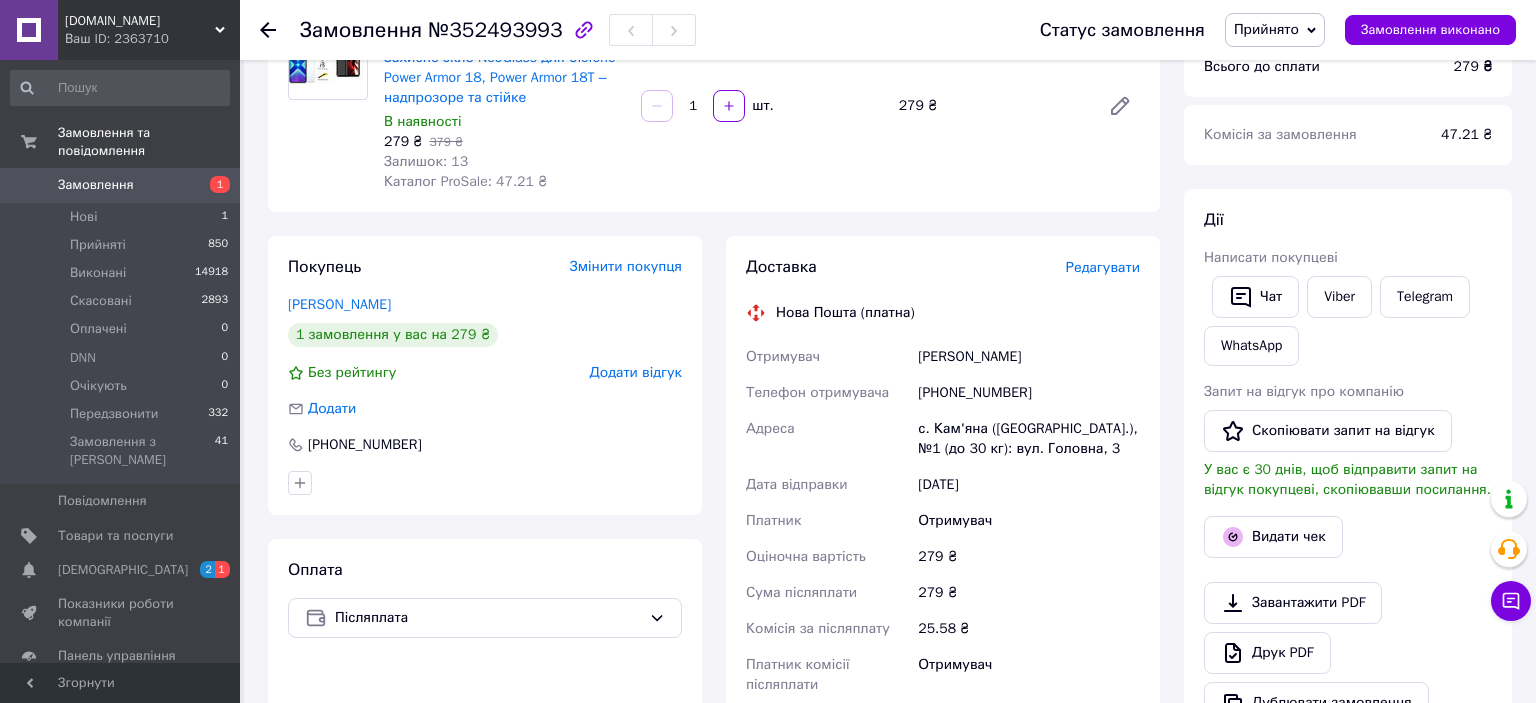 click on "с. Кам'яна ([GEOGRAPHIC_DATA].), №1 (до 30 кг): вул. Головна, 3" at bounding box center (1029, 439) 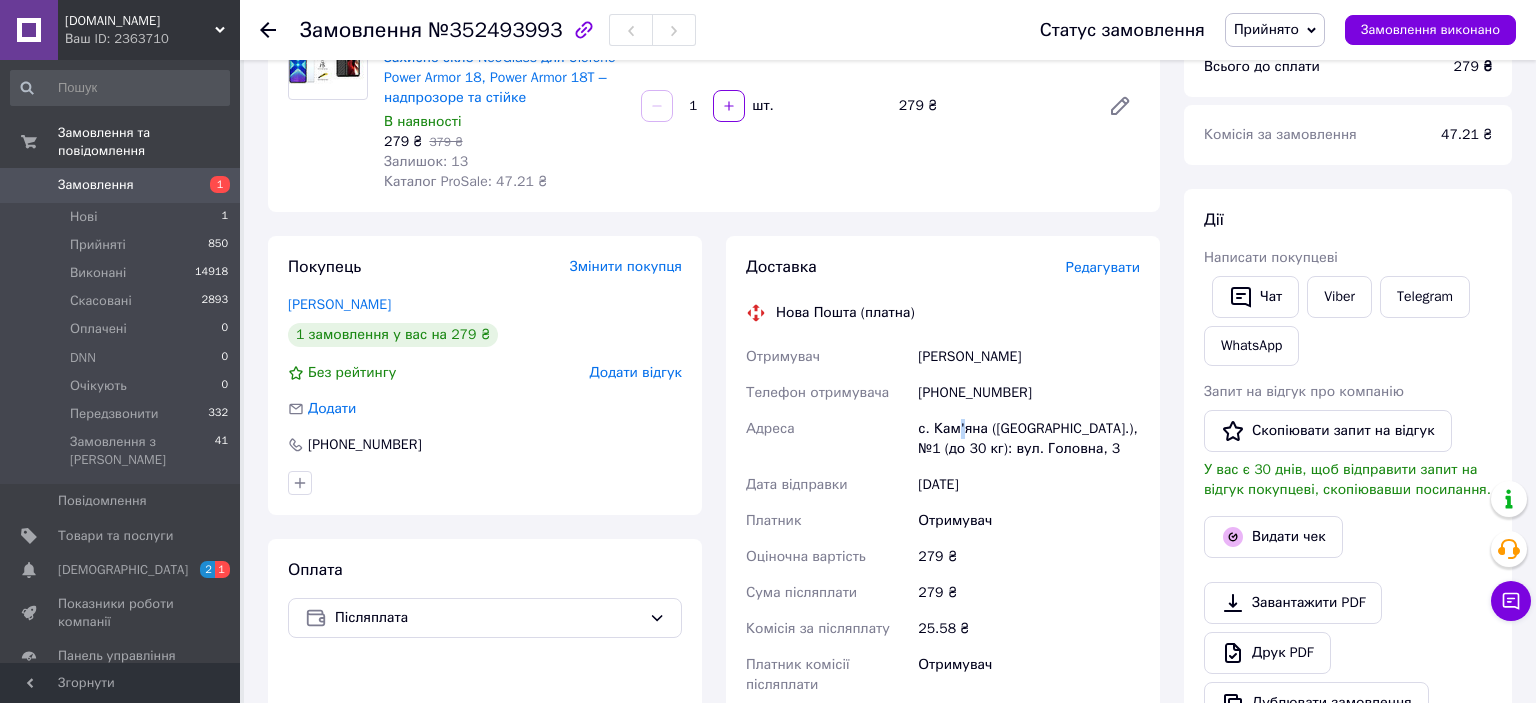 click on "с. Кам'яна ([GEOGRAPHIC_DATA].), №1 (до 30 кг): вул. Головна, 3" at bounding box center [1029, 439] 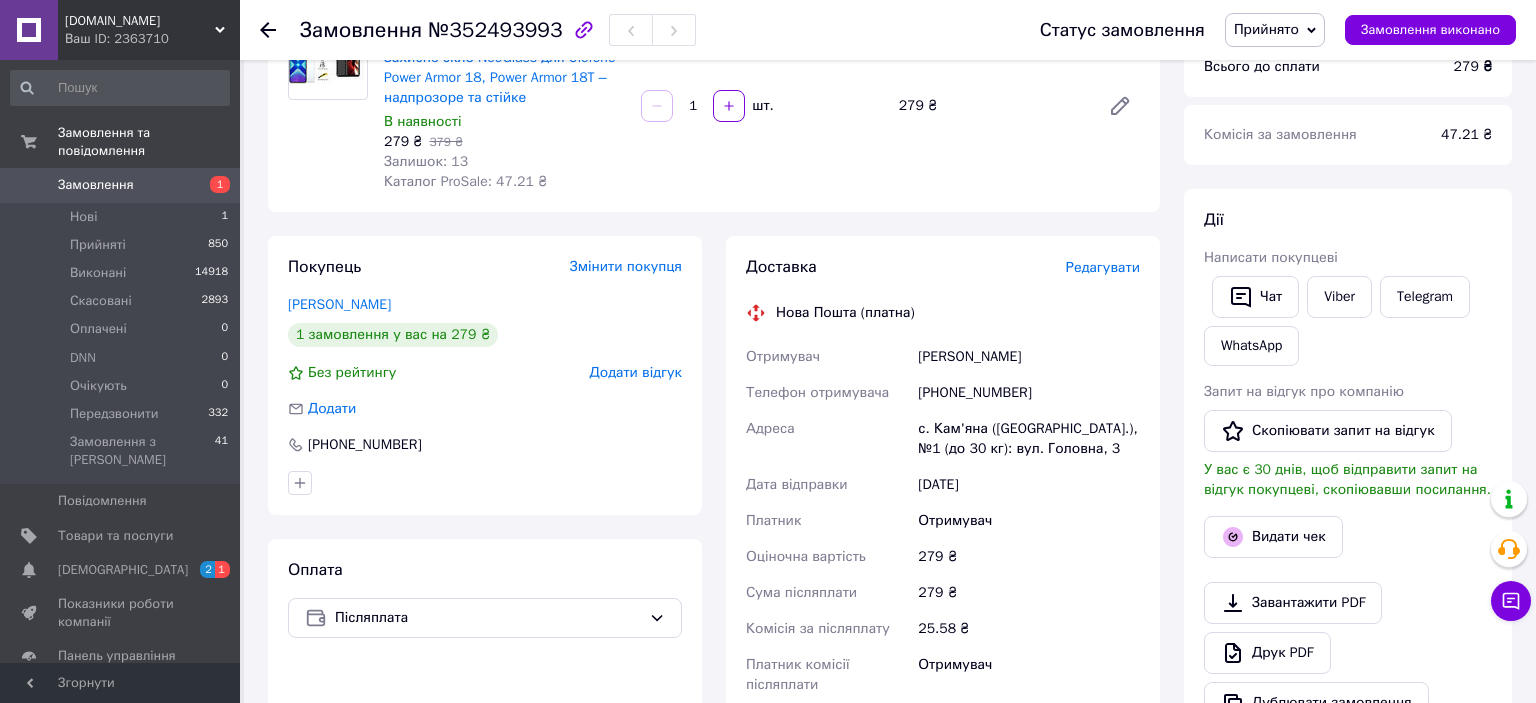 click on "с. Кам'яна ([GEOGRAPHIC_DATA].), №1 (до 30 кг): вул. Головна, 3" at bounding box center [1029, 439] 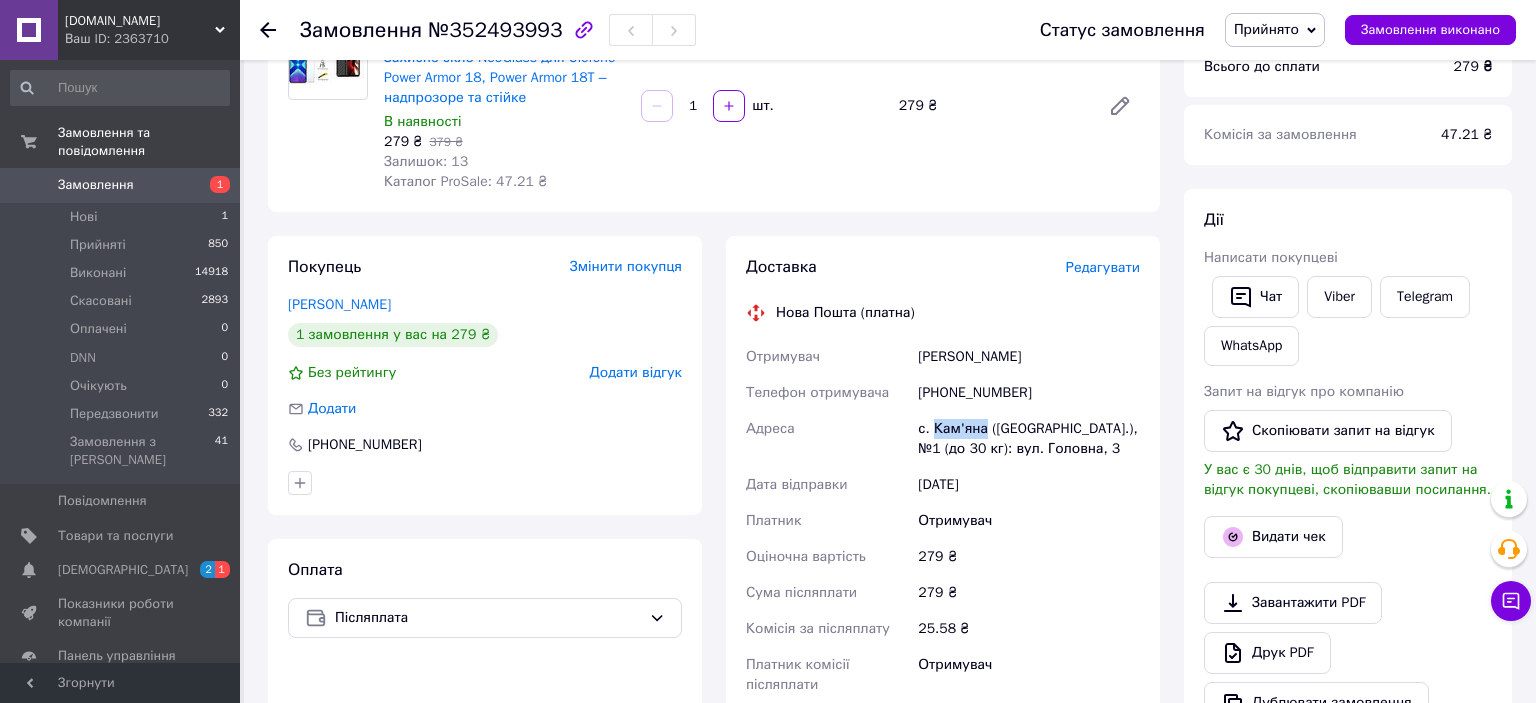 drag, startPoint x: 931, startPoint y: 427, endPoint x: 981, endPoint y: 430, distance: 50.08992 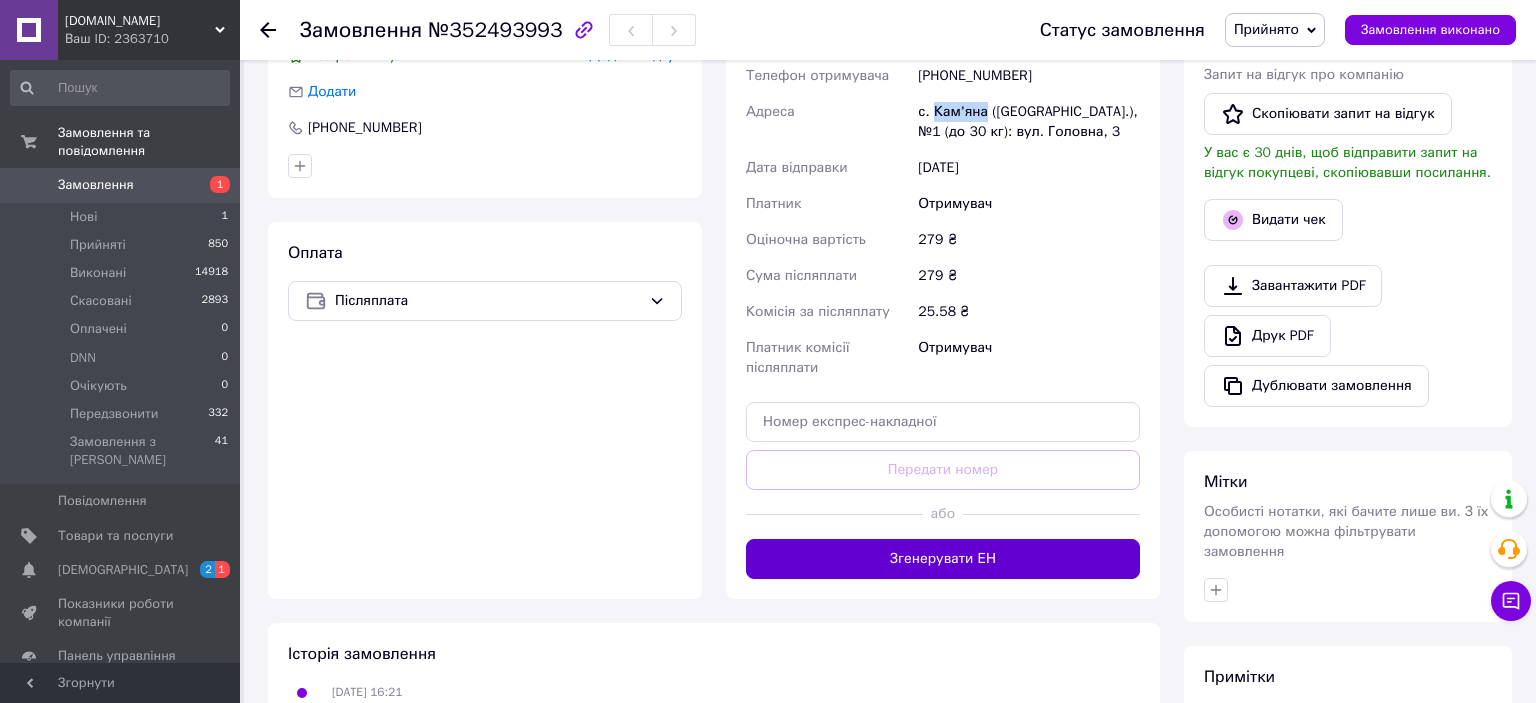 click on "Згенерувати ЕН" at bounding box center [943, 559] 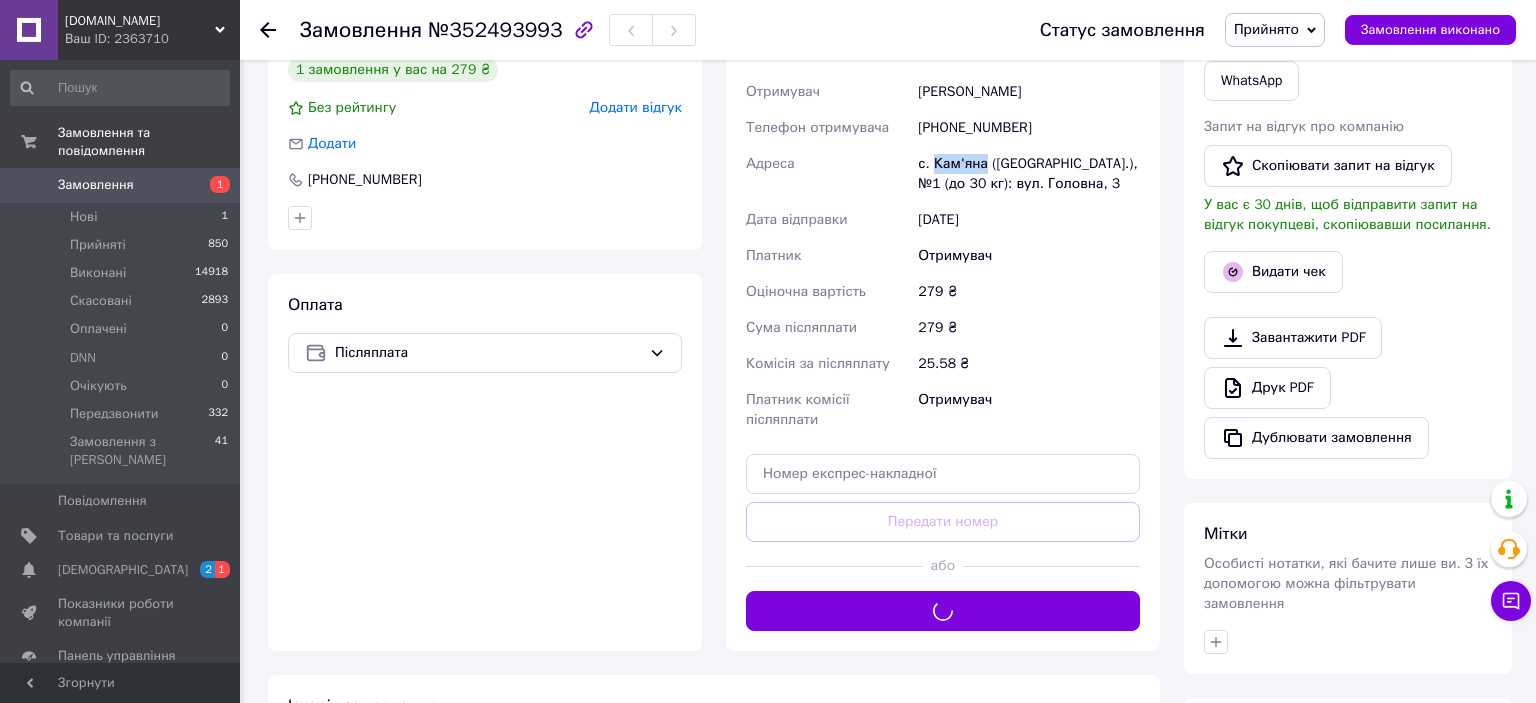 scroll, scrollTop: 105, scrollLeft: 0, axis: vertical 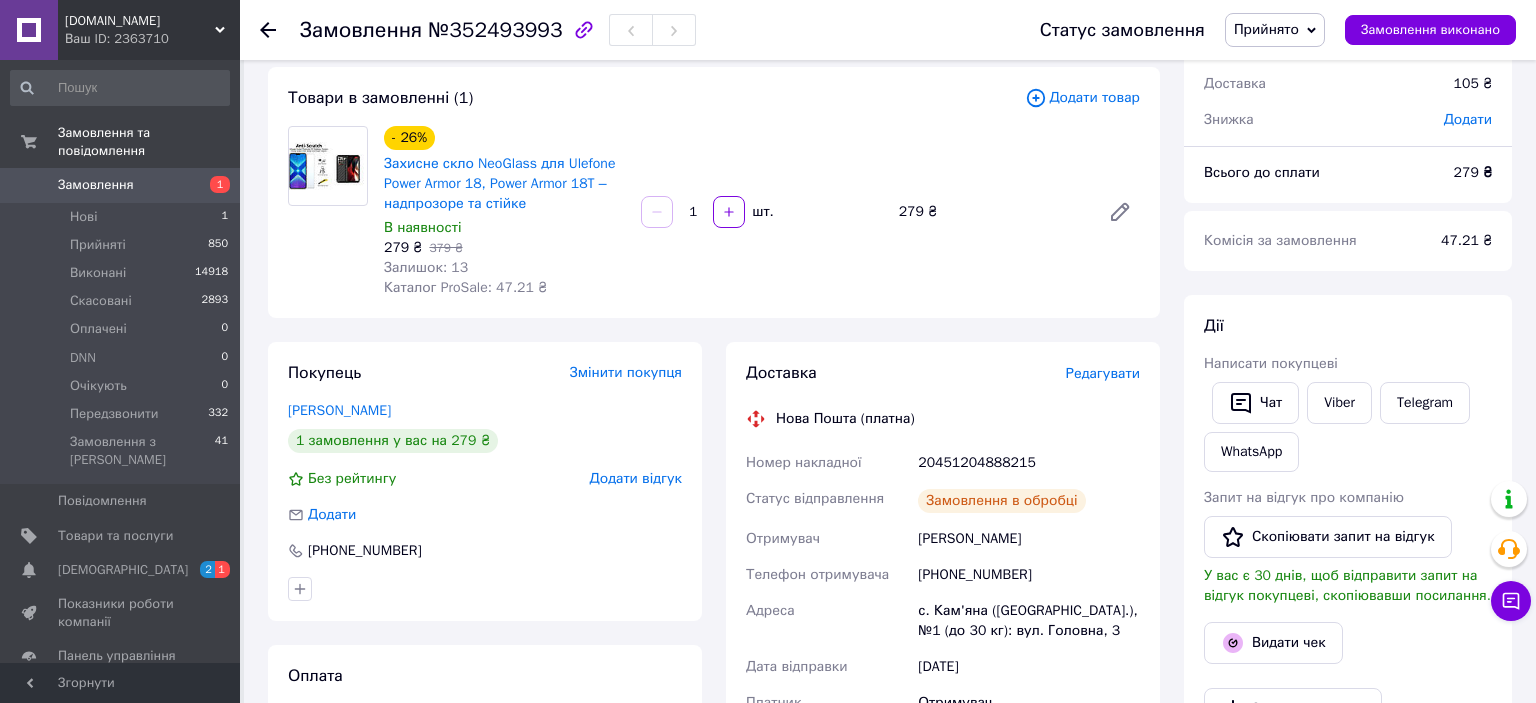 click on "20451204888215" at bounding box center [1029, 463] 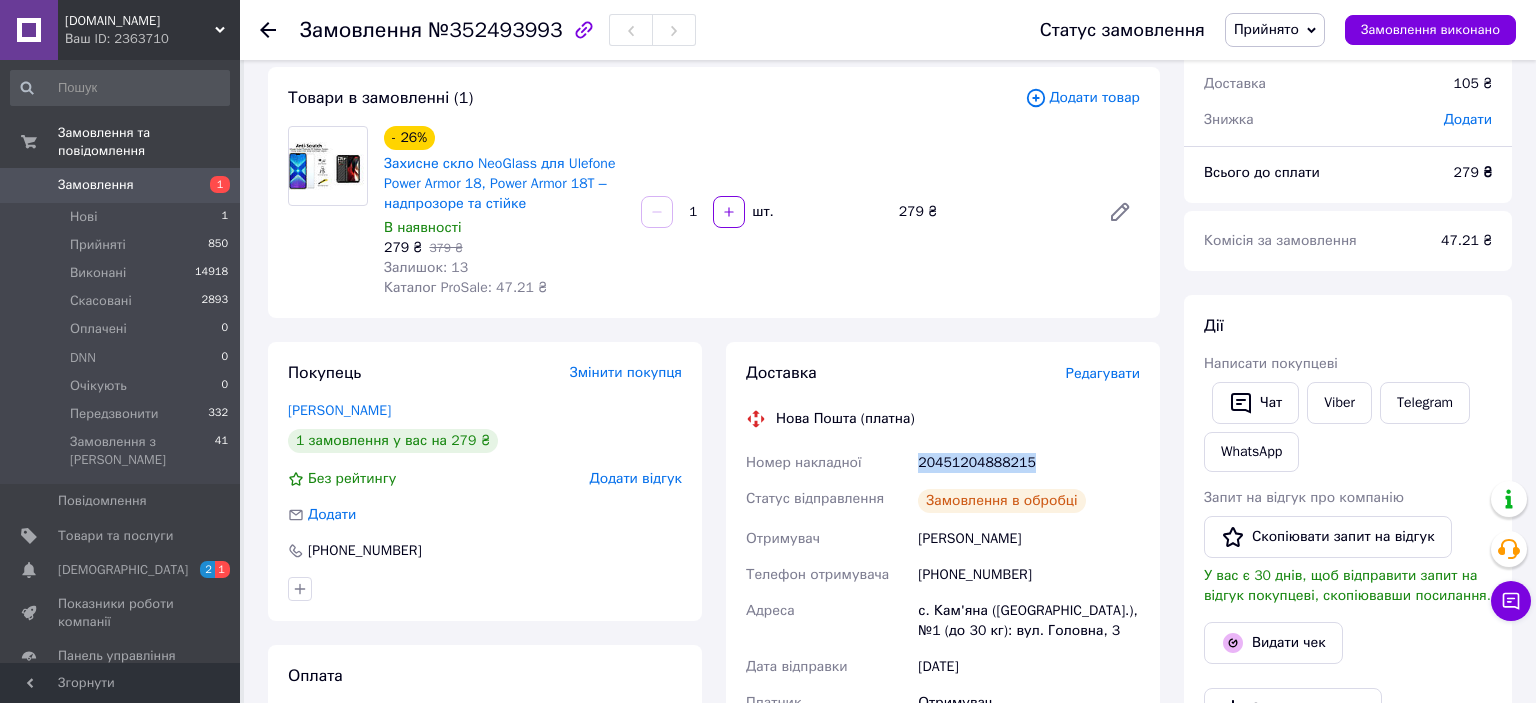 click on "20451204888215" at bounding box center (1029, 463) 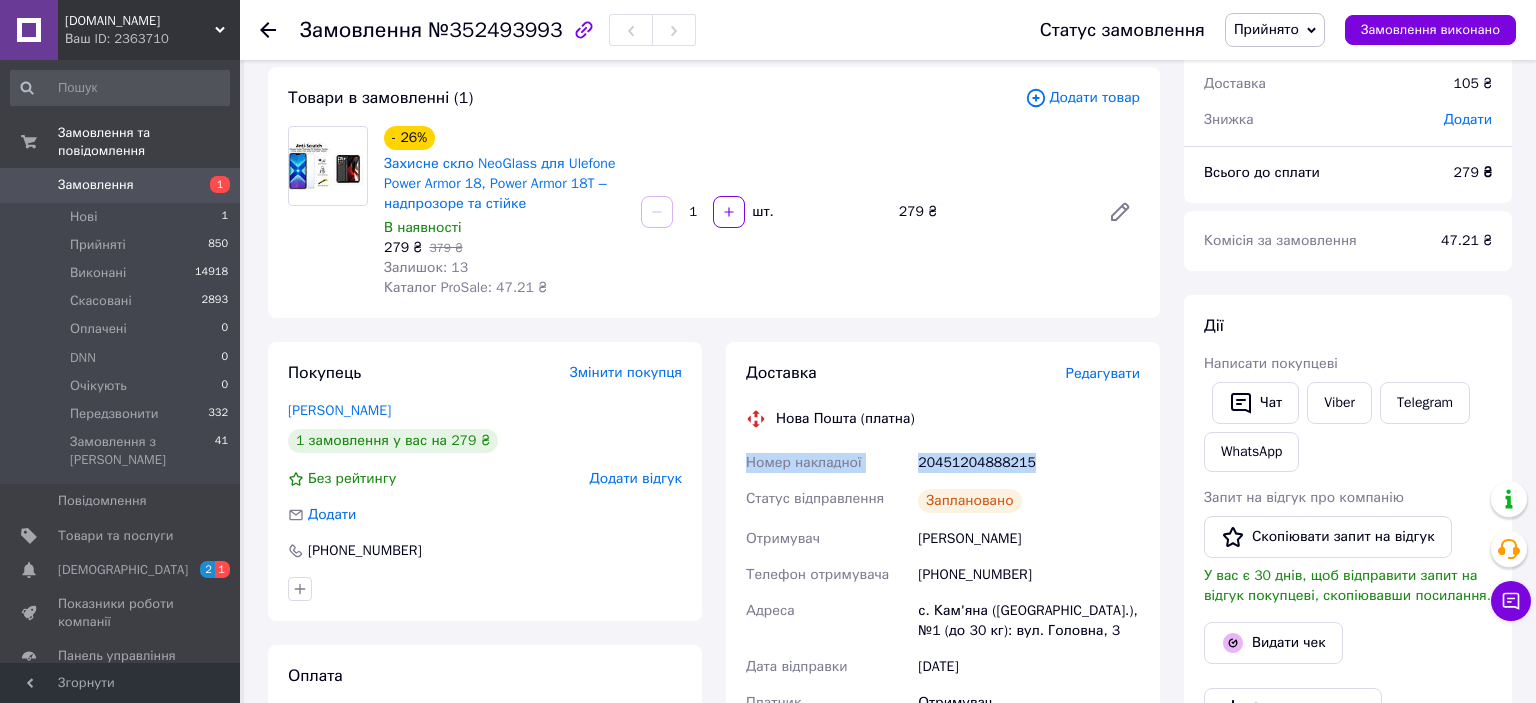 drag, startPoint x: 747, startPoint y: 464, endPoint x: 1039, endPoint y: 458, distance: 292.06165 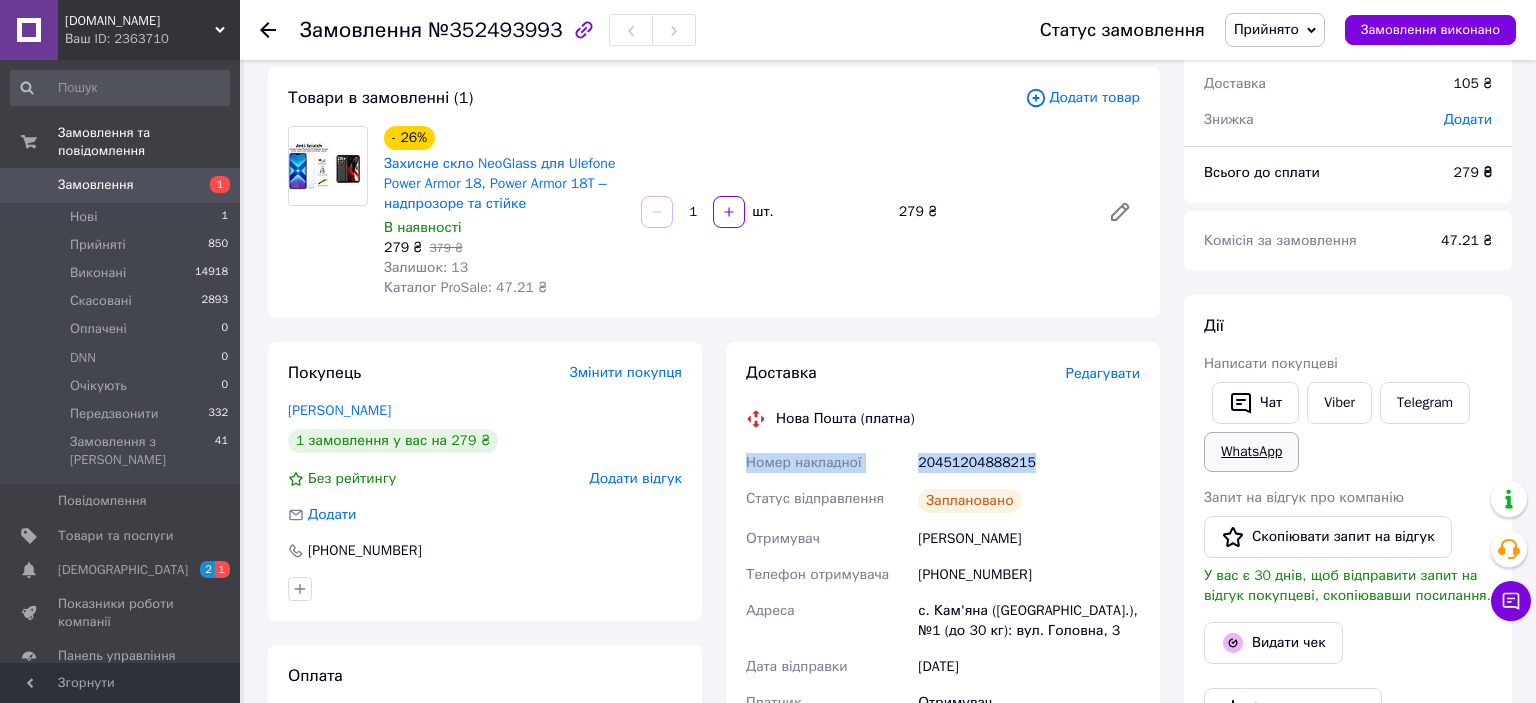 copy on "Номер накладної 20451204888215" 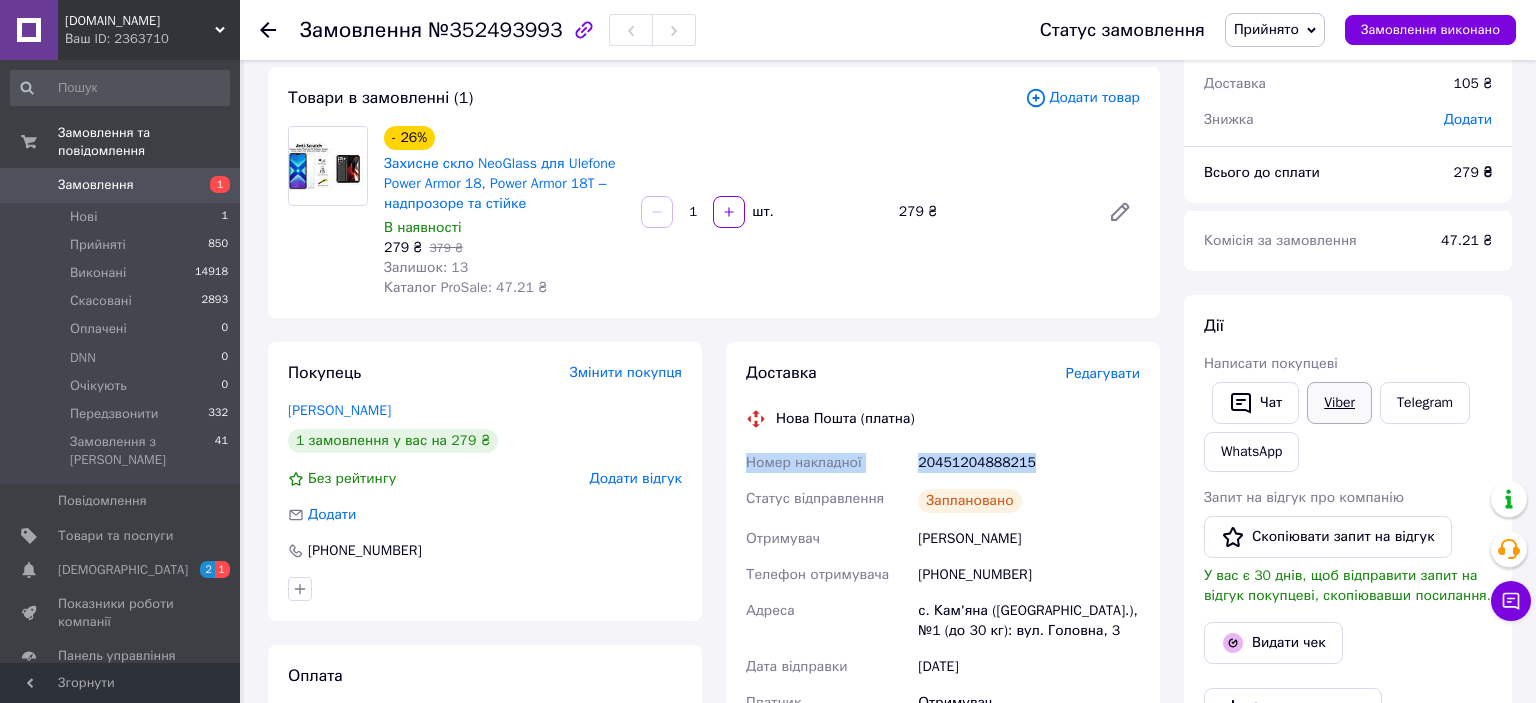 click on "Viber" at bounding box center [1339, 403] 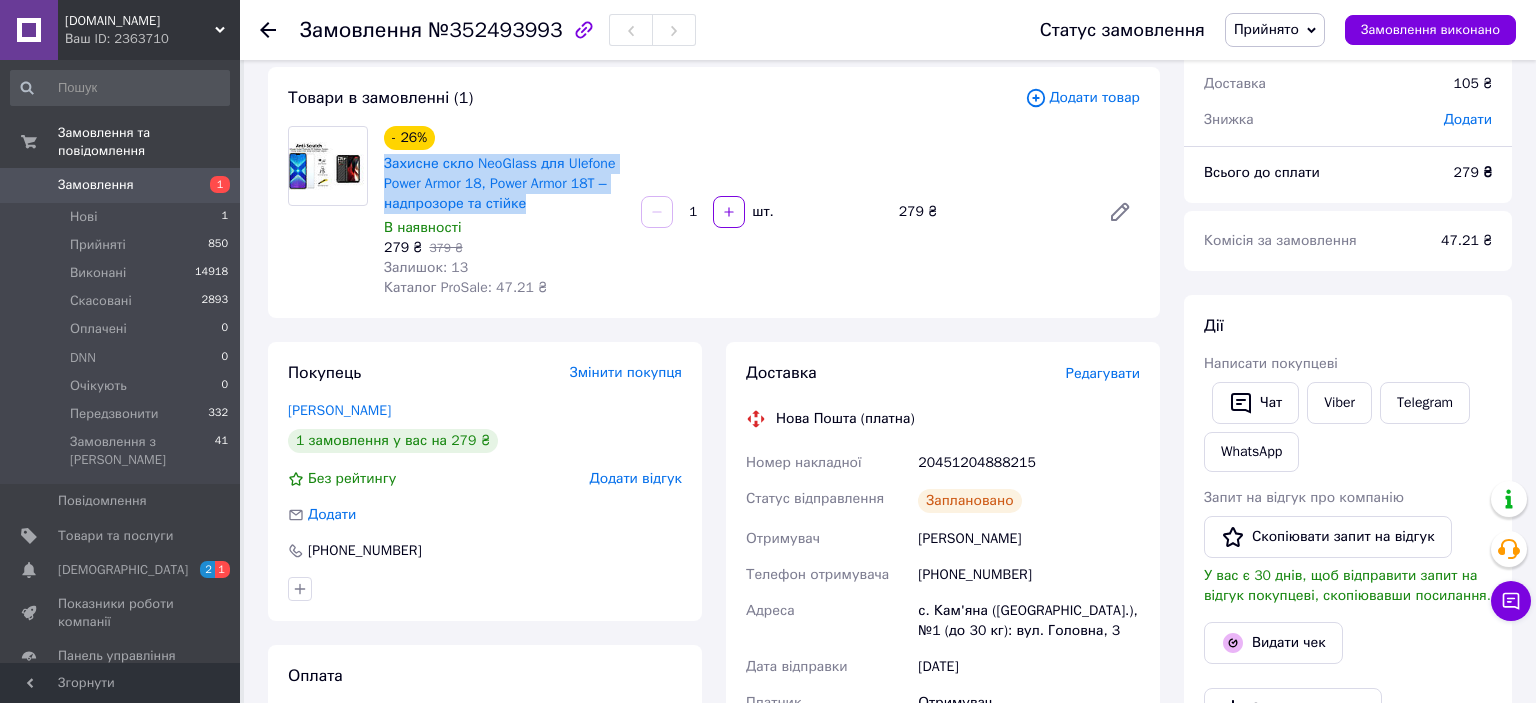 drag, startPoint x: 381, startPoint y: 166, endPoint x: 531, endPoint y: 213, distance: 157.19096 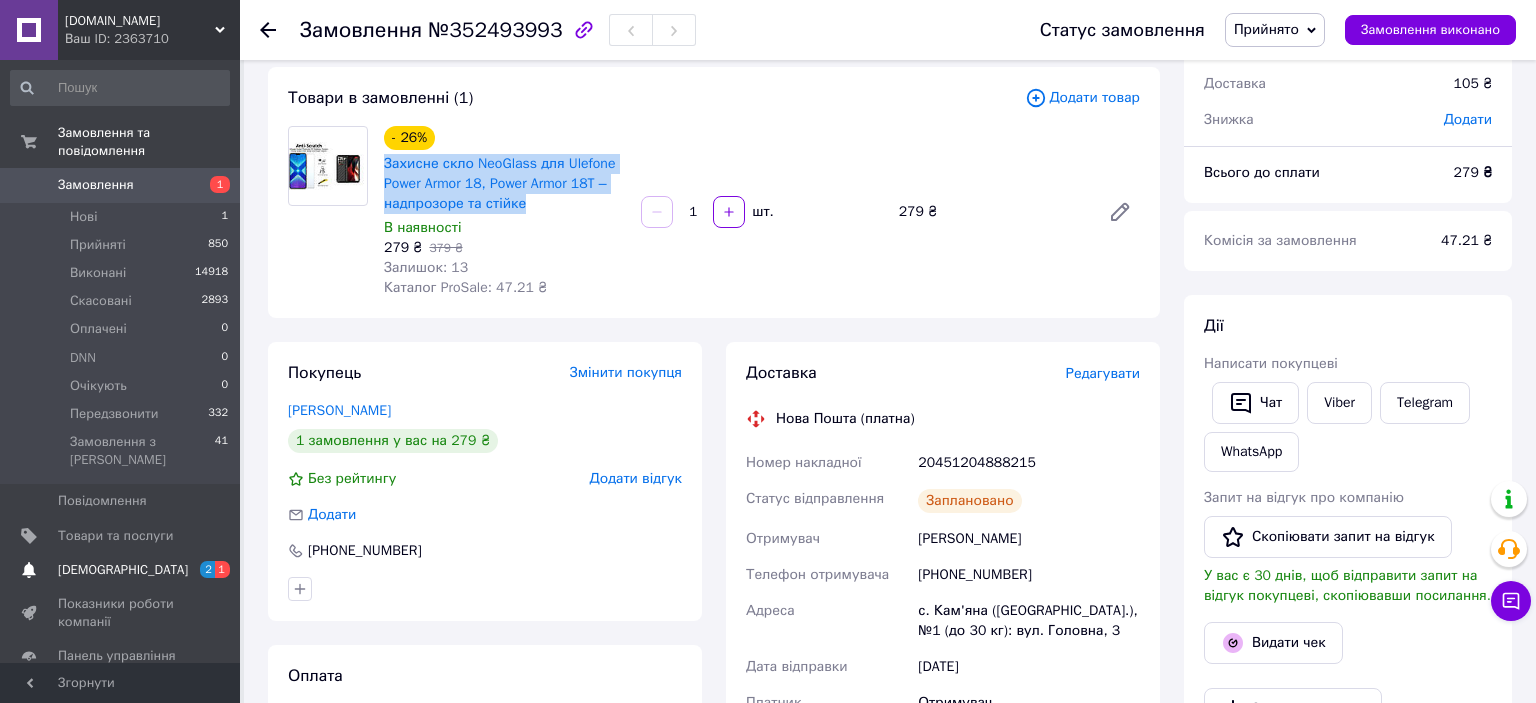 click at bounding box center (29, 570) 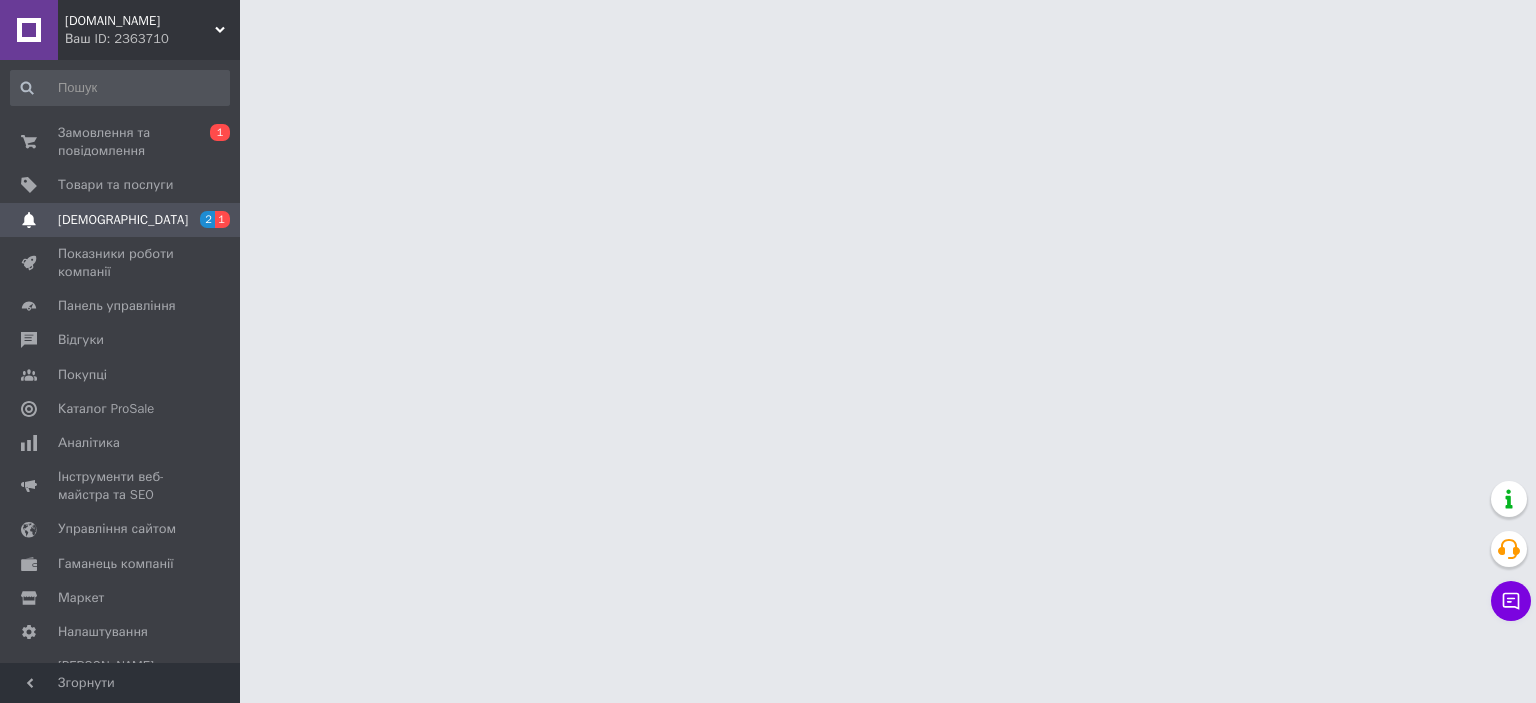scroll, scrollTop: 0, scrollLeft: 0, axis: both 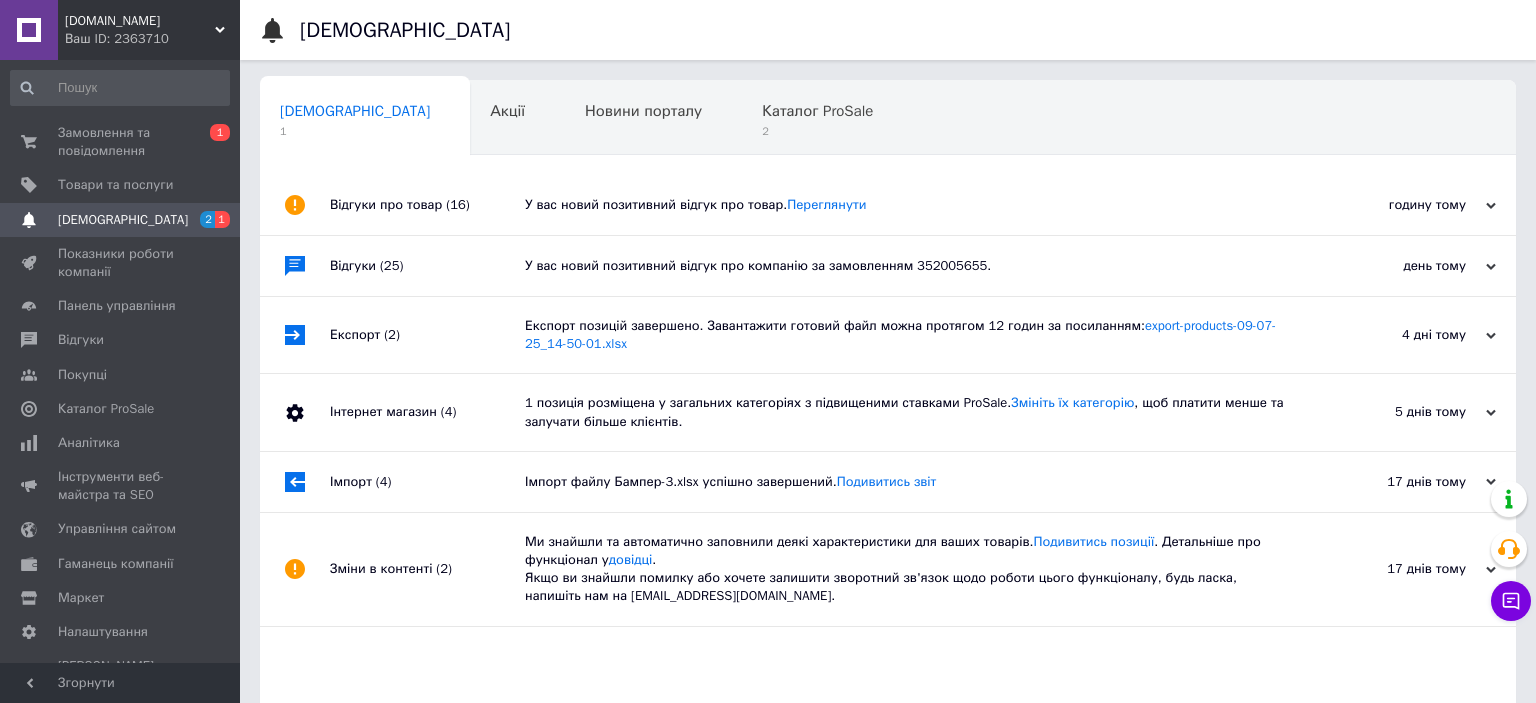 click on "У вас новий позитивний відгук про товар.  [GEOGRAPHIC_DATA]" at bounding box center (910, 205) 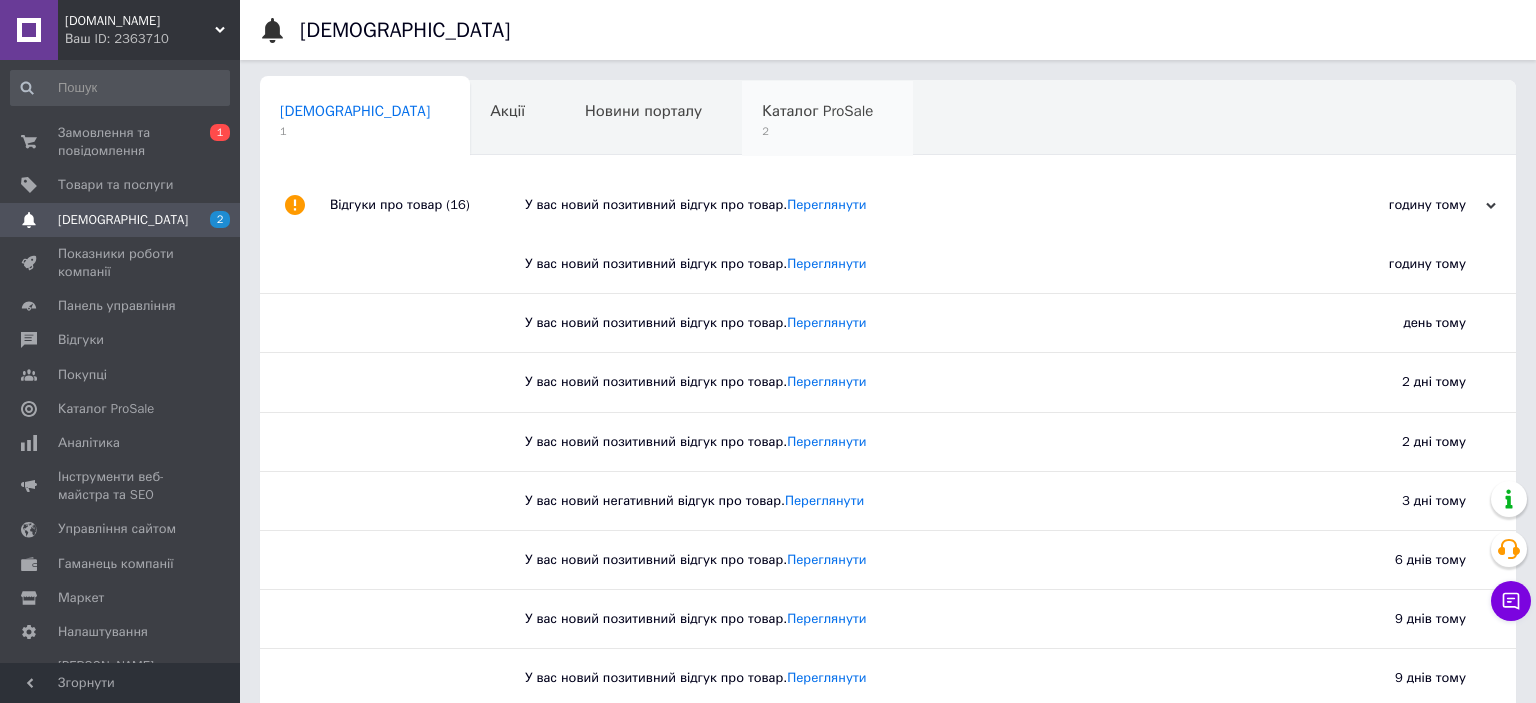 click on "Каталог ProSale 2" at bounding box center [827, 119] 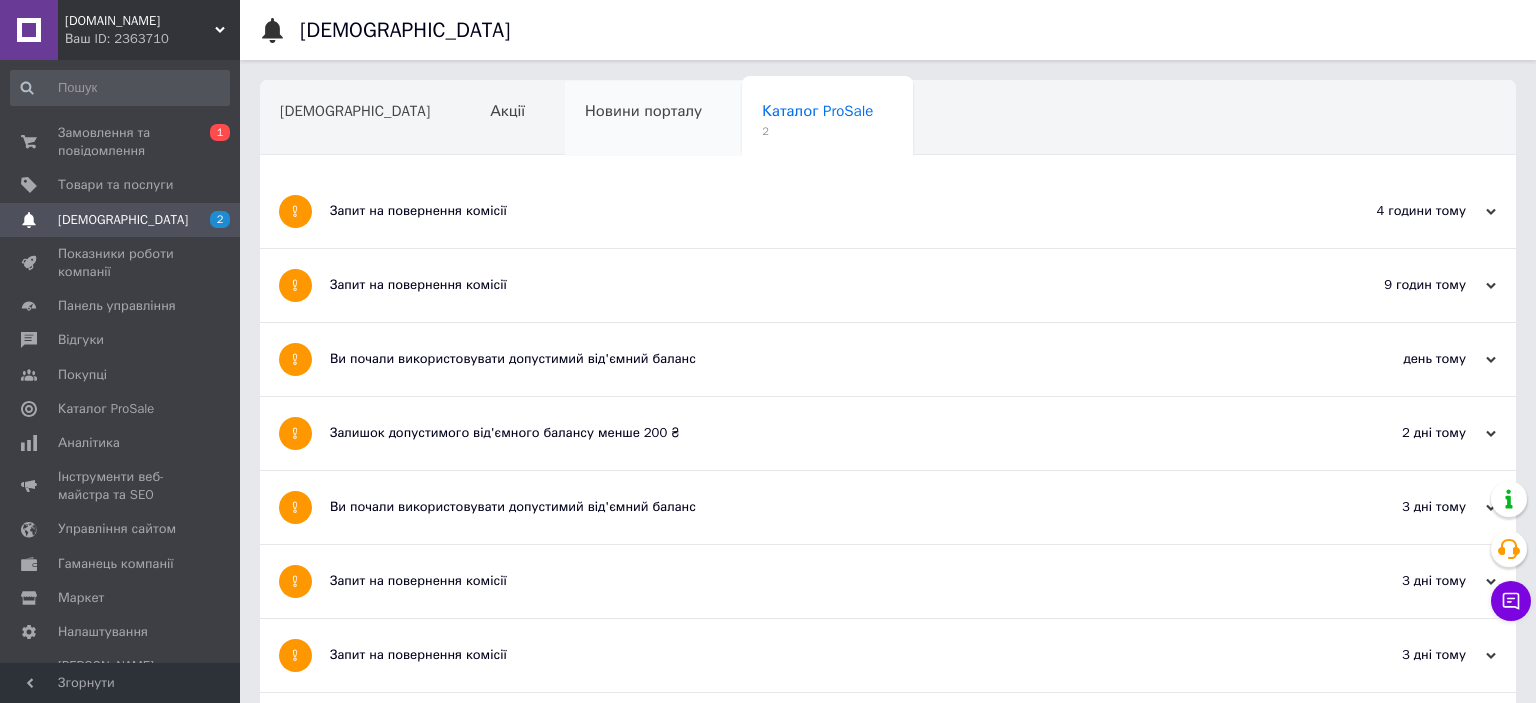 click on "Новини порталу" at bounding box center (653, 119) 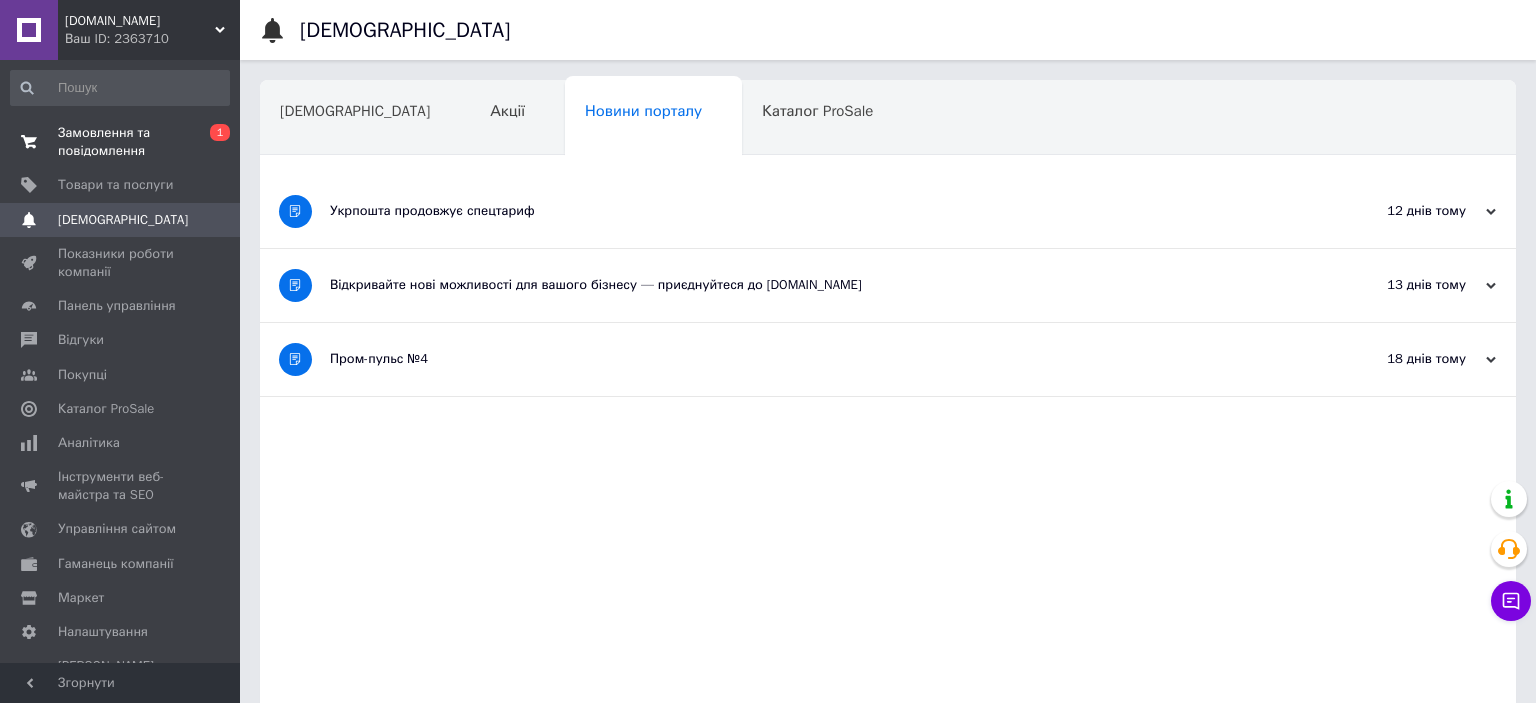 click on "Замовлення та повідомлення" at bounding box center [121, 142] 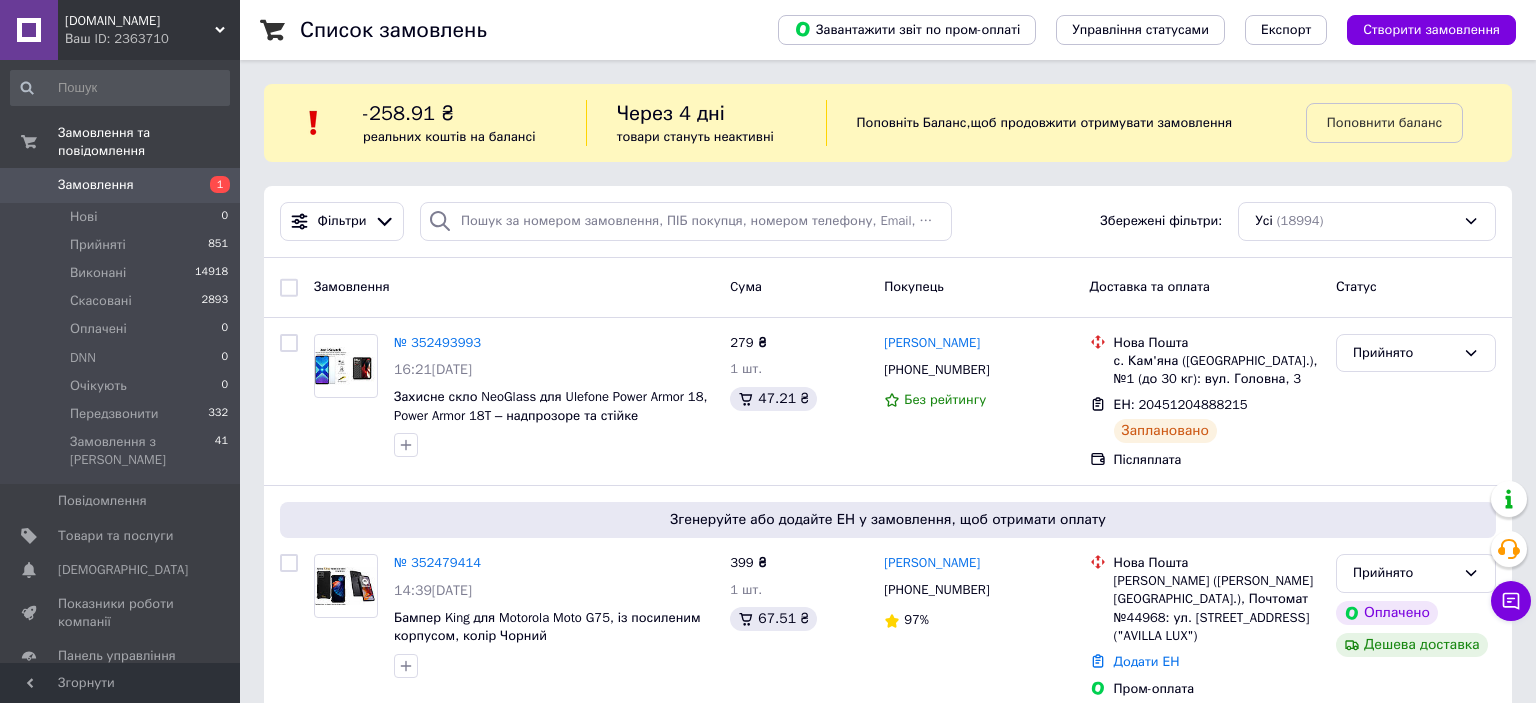 click on "Замовлення" at bounding box center [96, 185] 